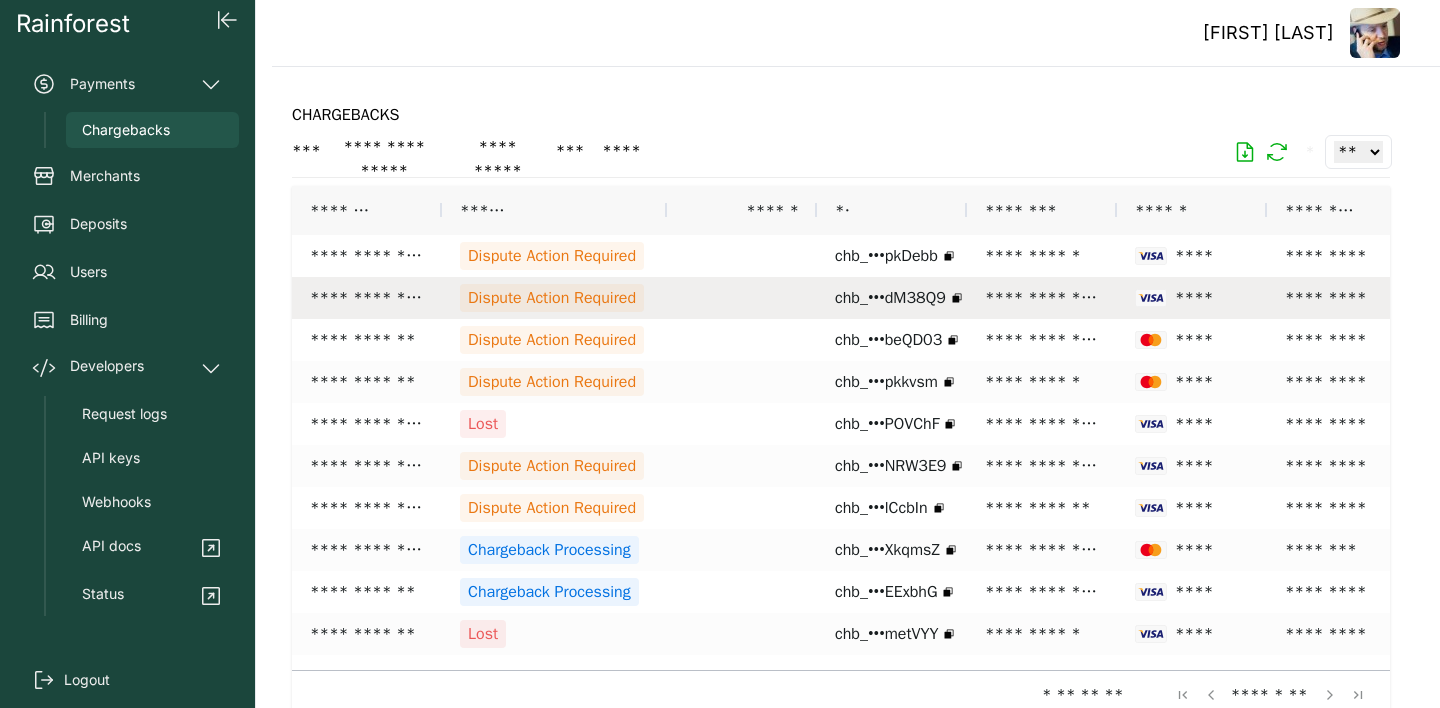 scroll, scrollTop: 0, scrollLeft: 0, axis: both 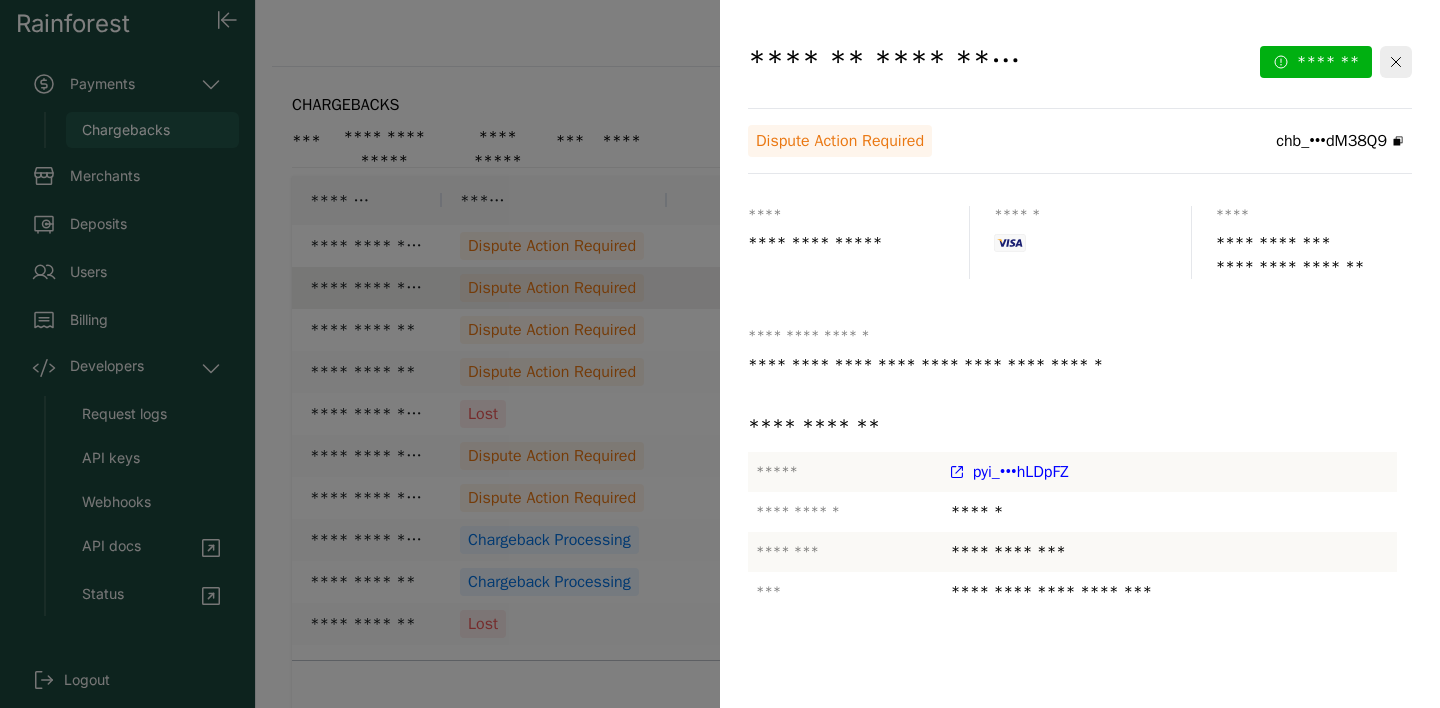 drag, startPoint x: 753, startPoint y: 62, endPoint x: 1033, endPoint y: 59, distance: 280.01608 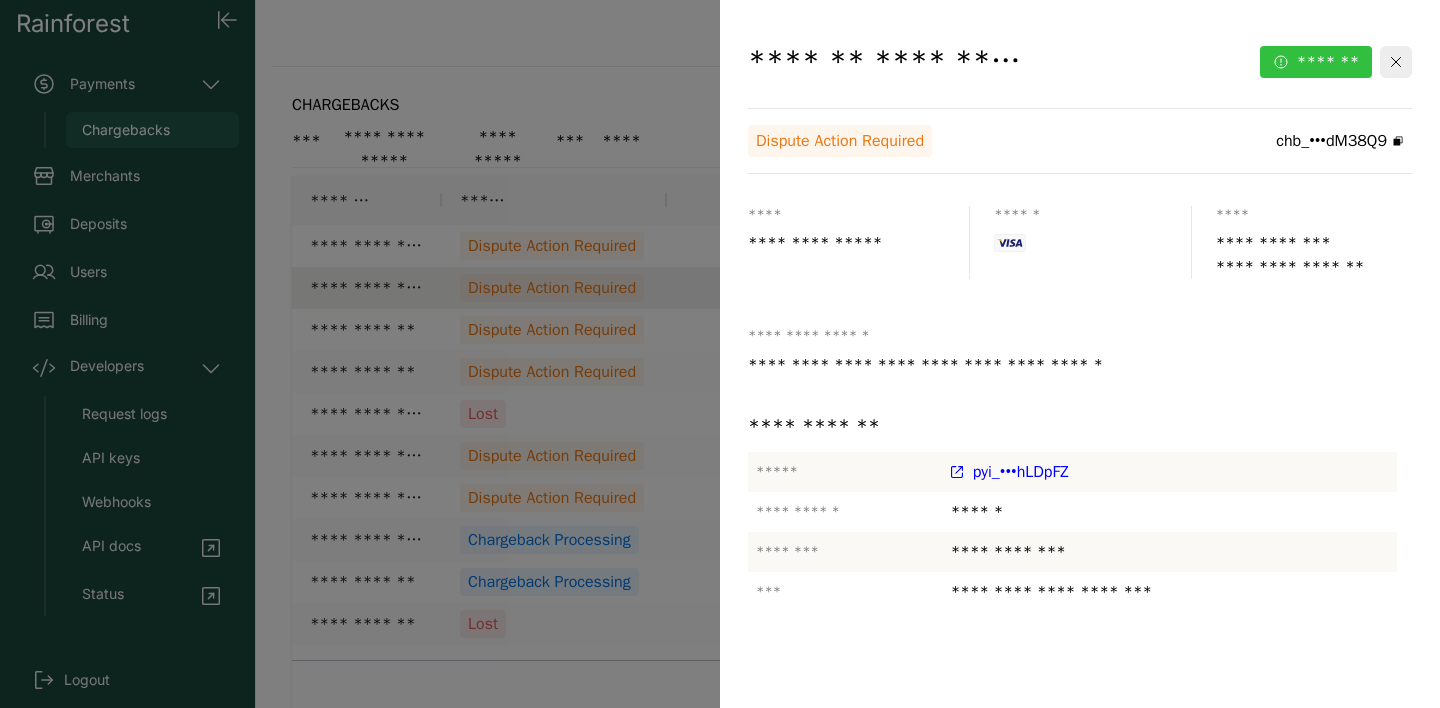 click on "*******" 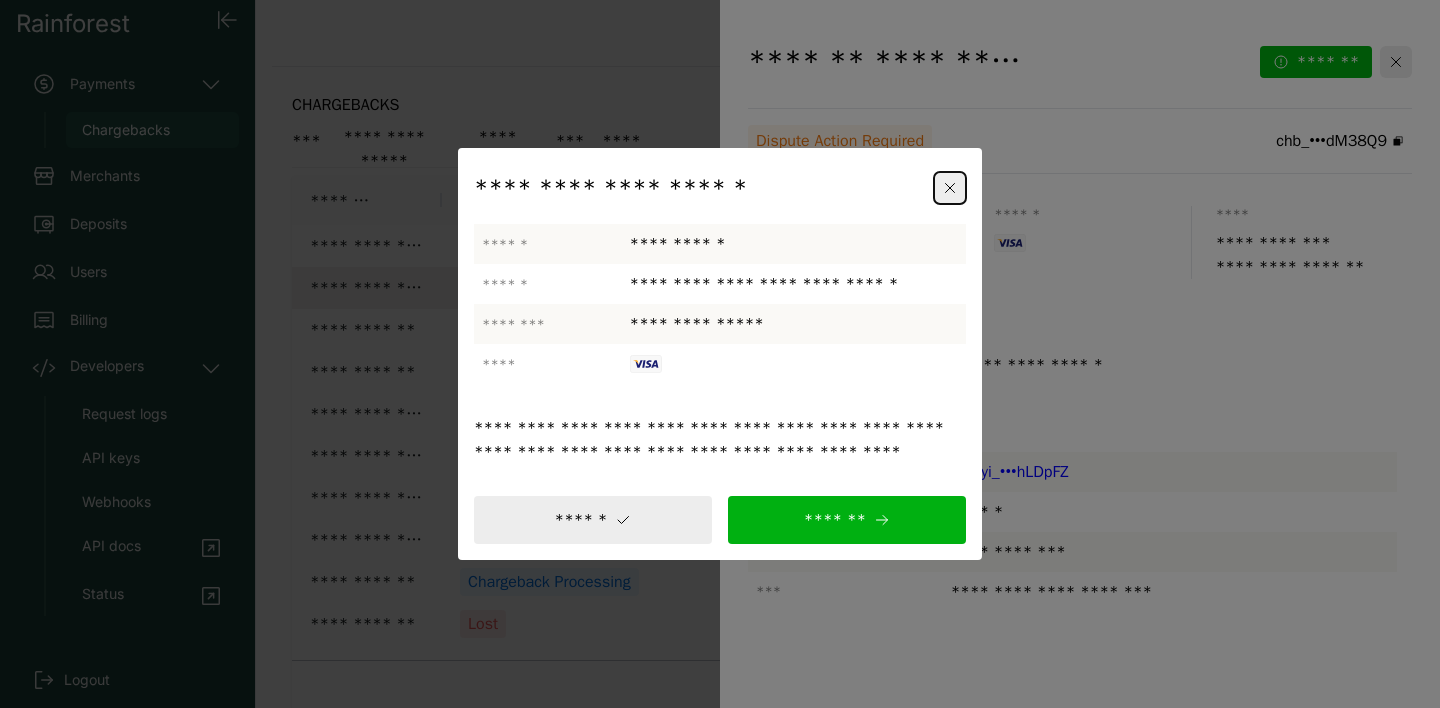 drag, startPoint x: 483, startPoint y: 281, endPoint x: 872, endPoint y: 284, distance: 389.01157 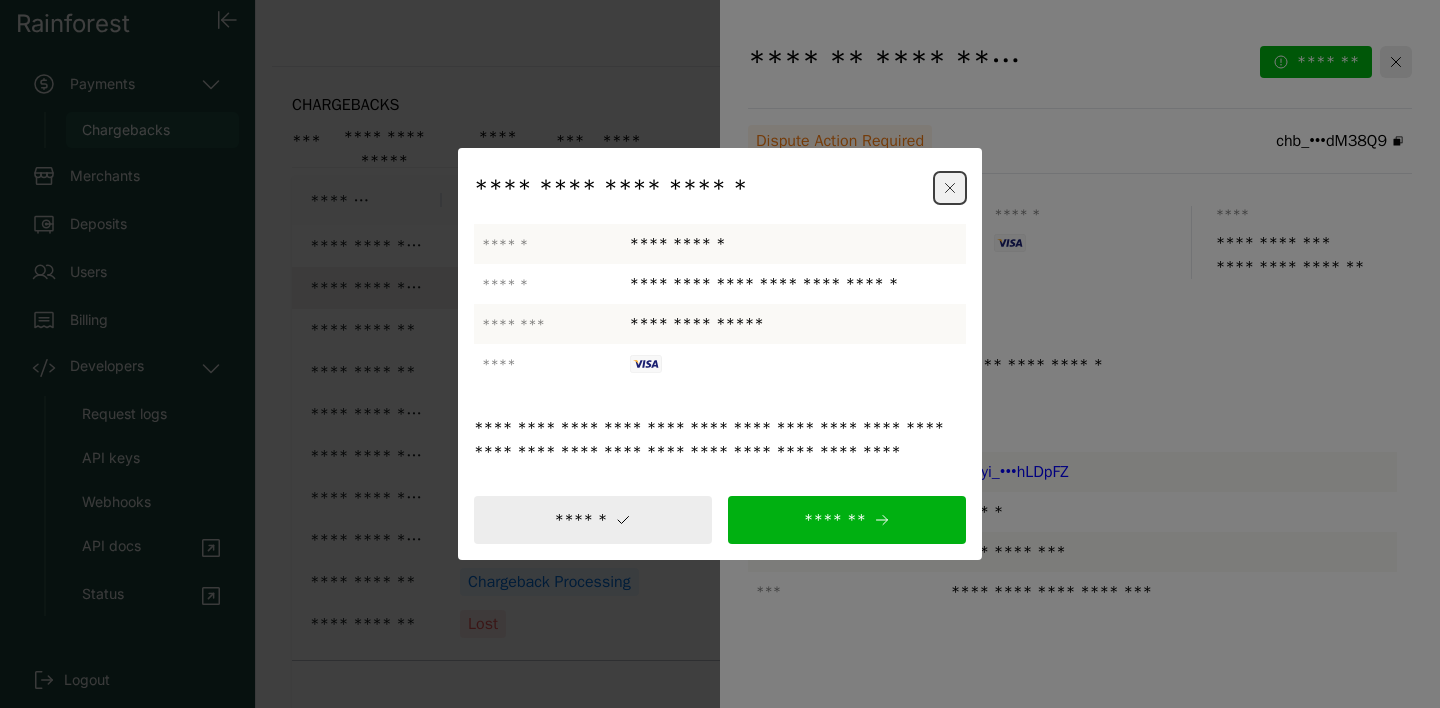 click 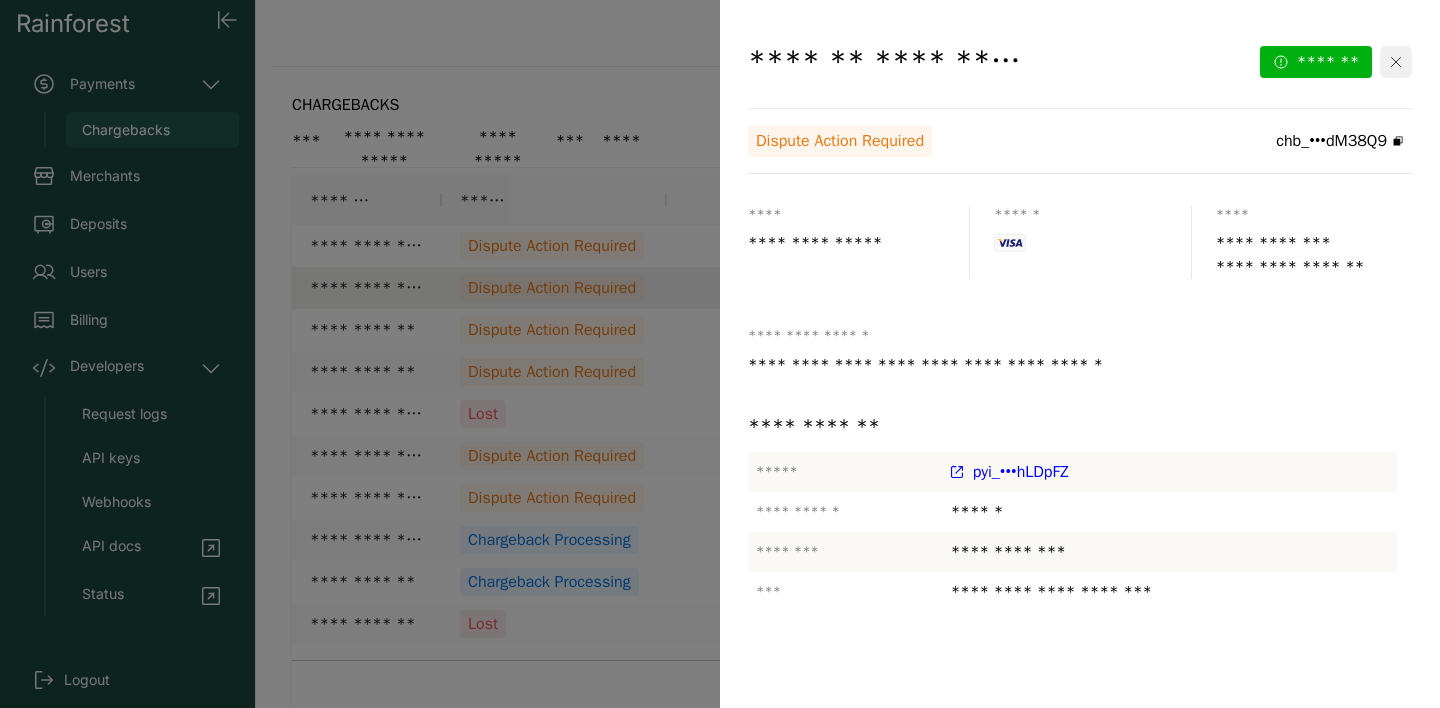 click 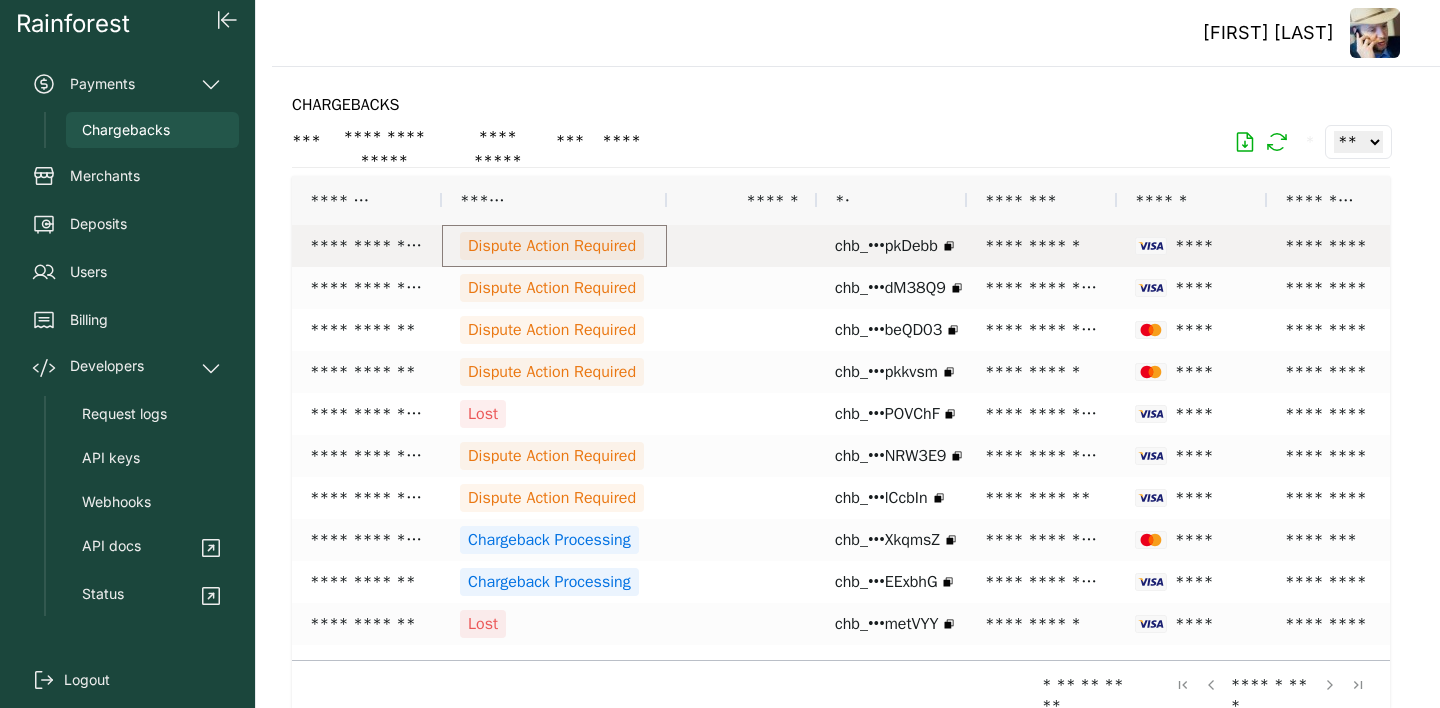 click on "Dispute Action Required" at bounding box center (552, 246) 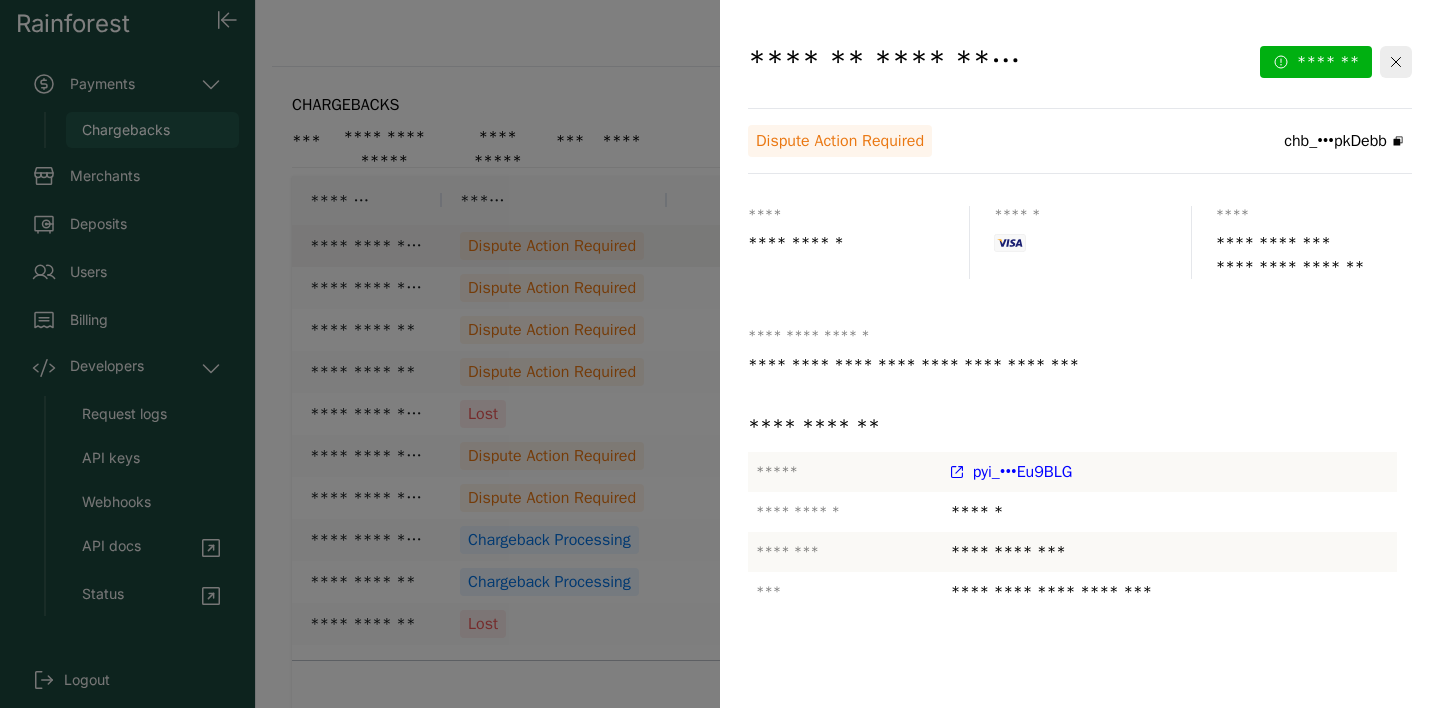 drag, startPoint x: 750, startPoint y: 68, endPoint x: 1031, endPoint y: 63, distance: 281.0445 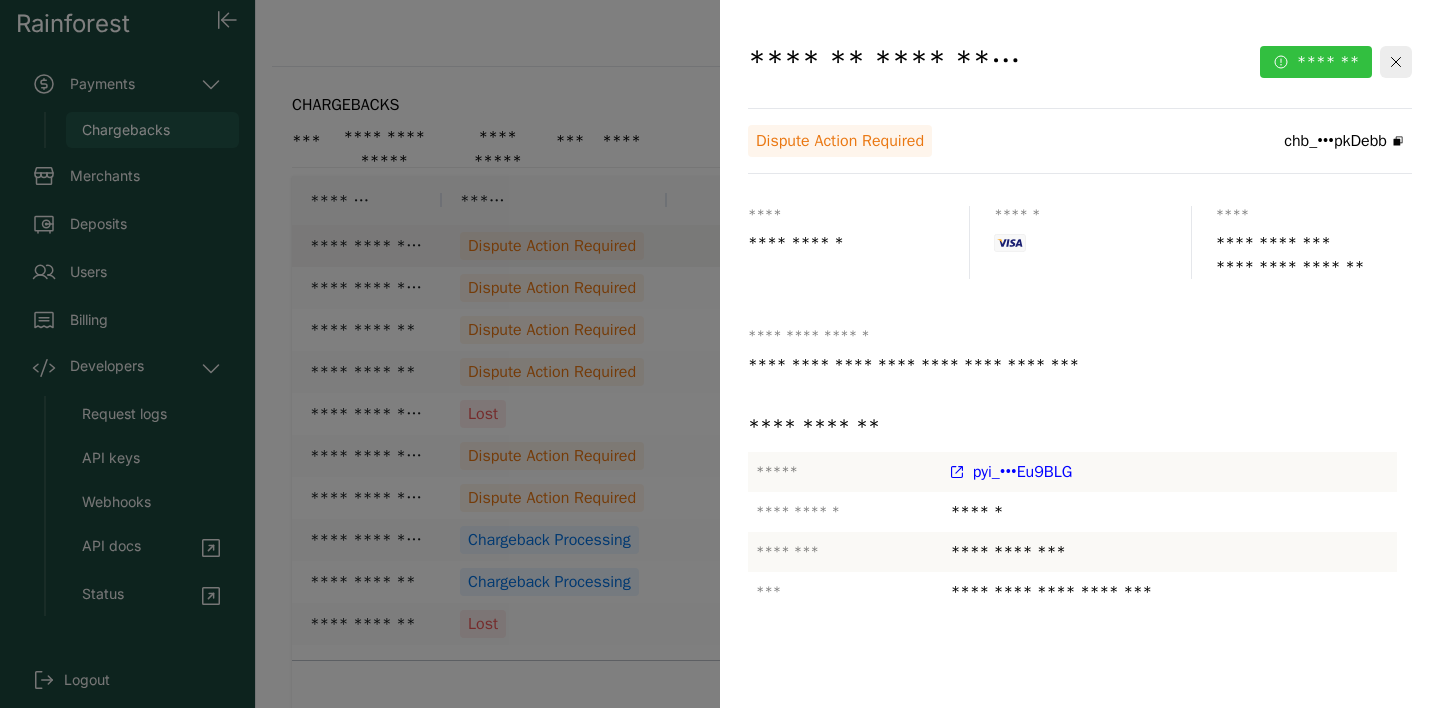 click on "*******" 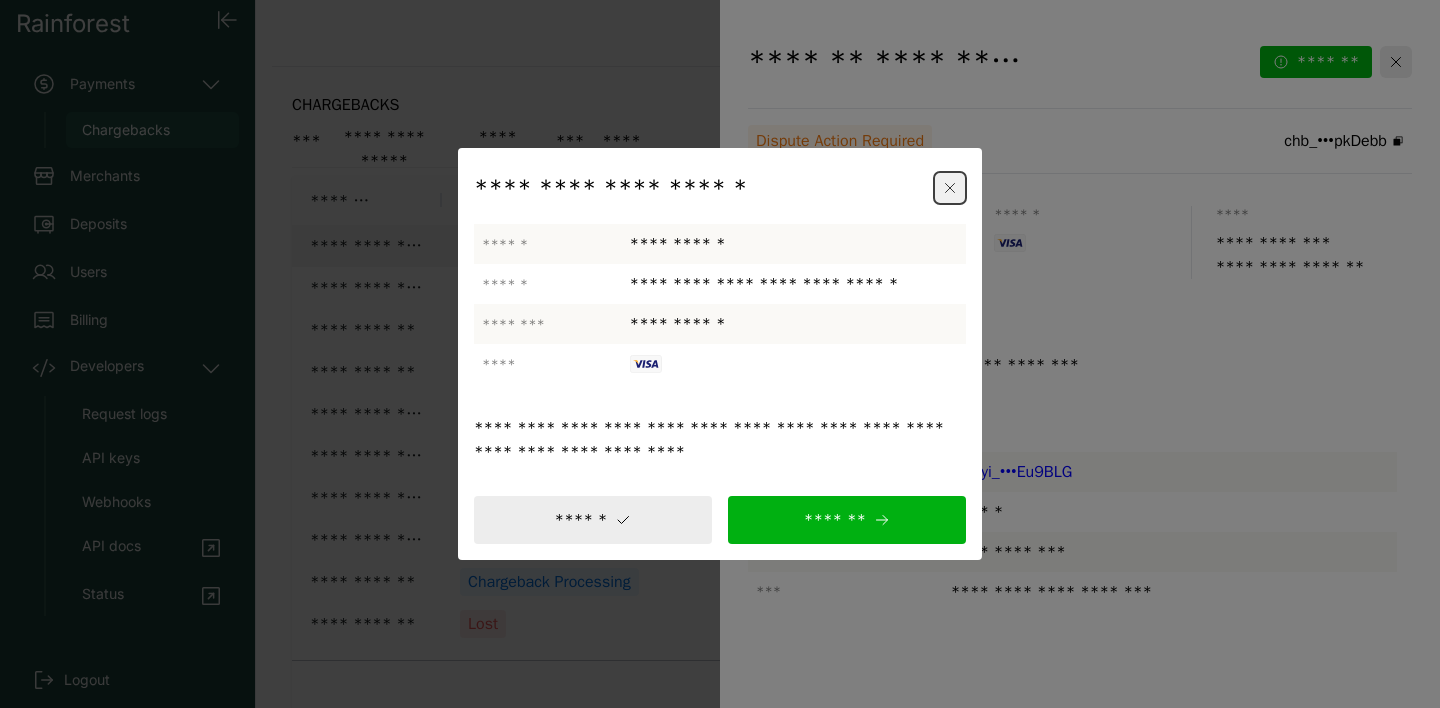click 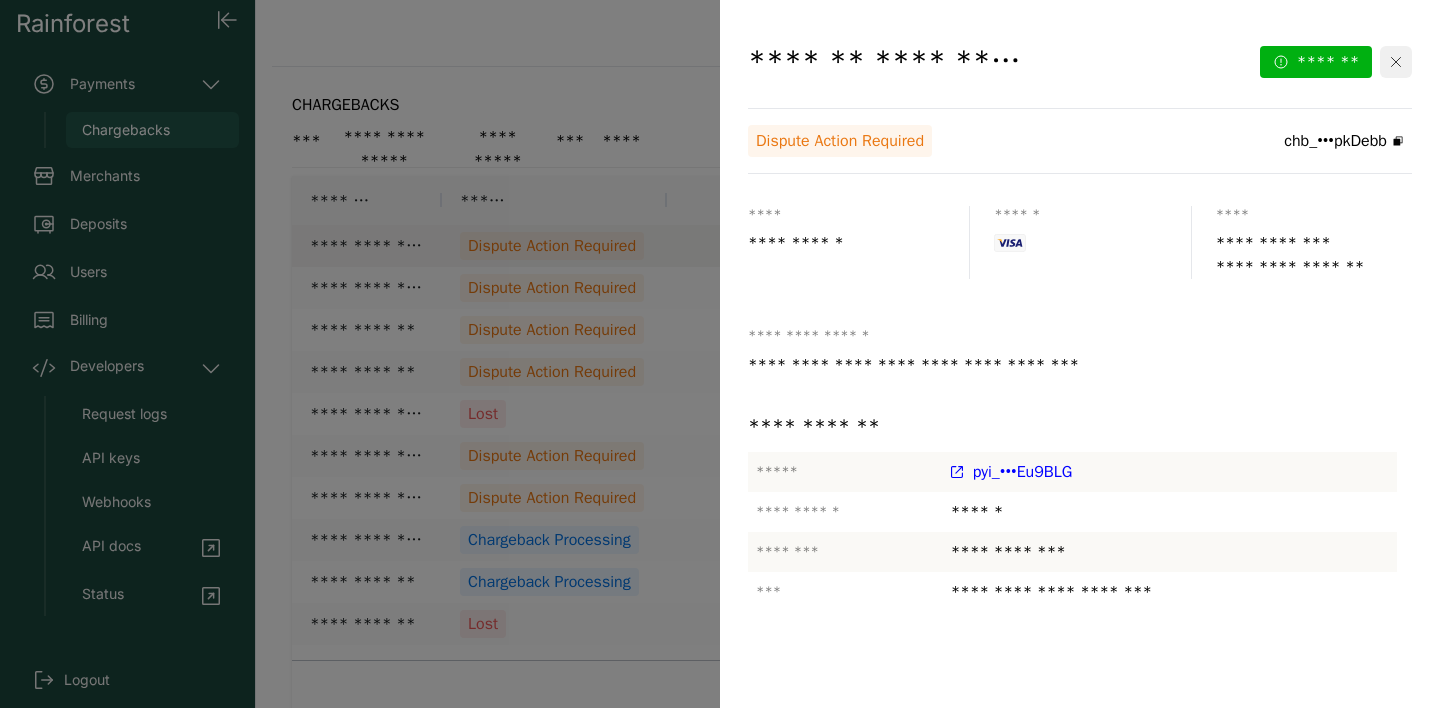 click 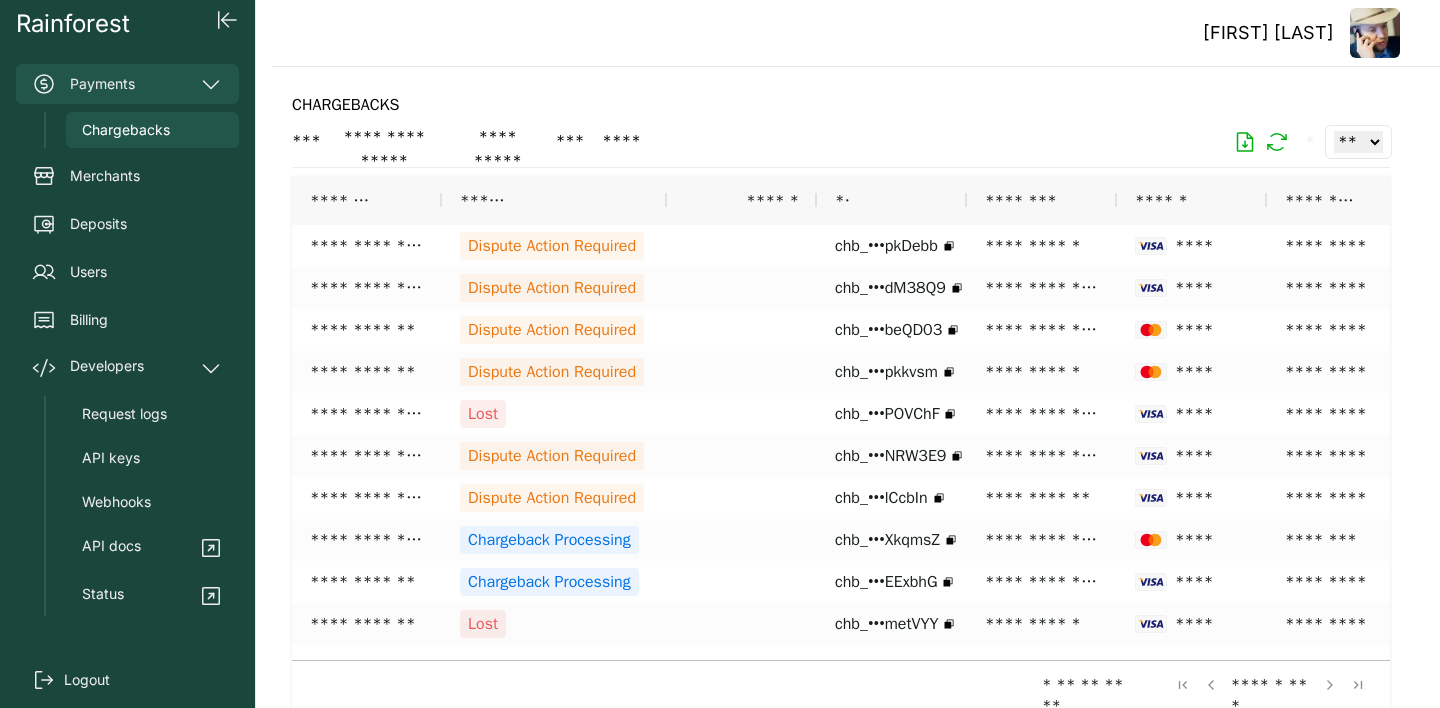 click on "Payments" at bounding box center (127, 84) 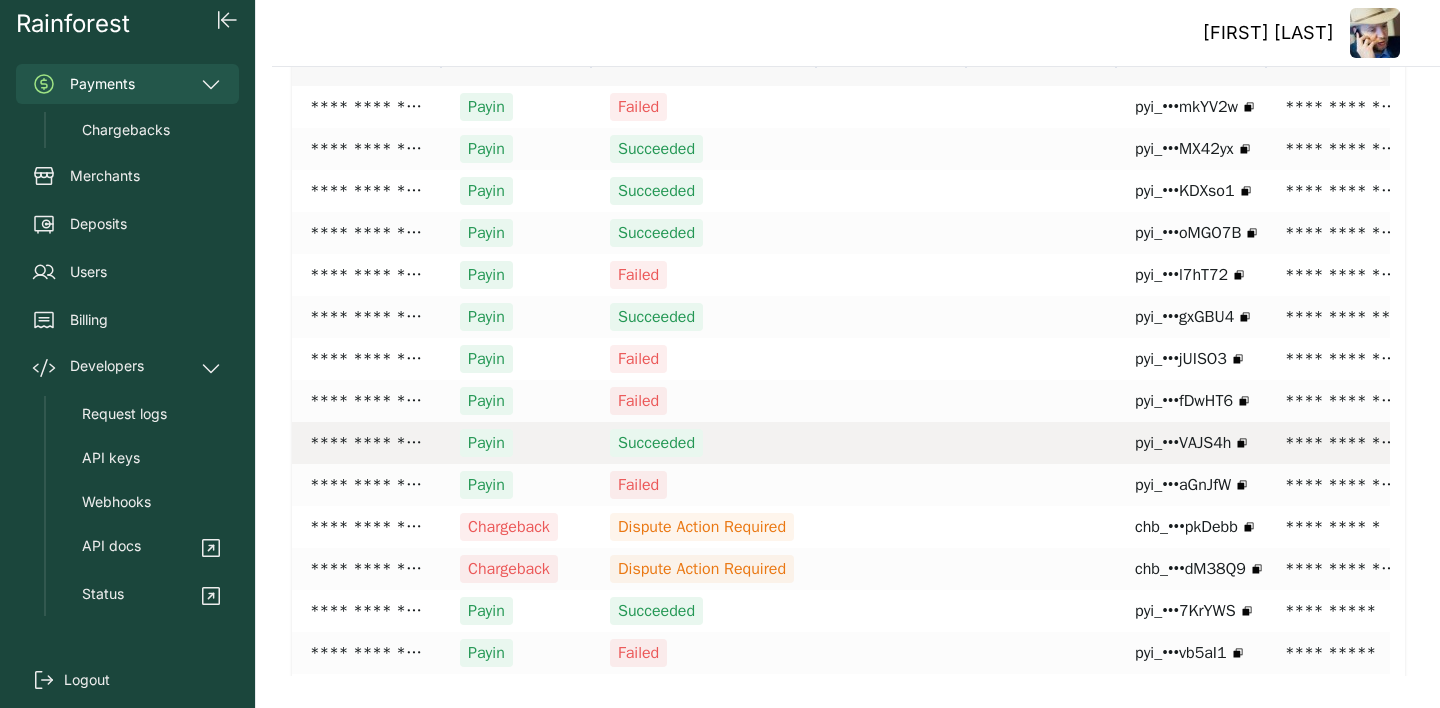 scroll, scrollTop: 0, scrollLeft: 0, axis: both 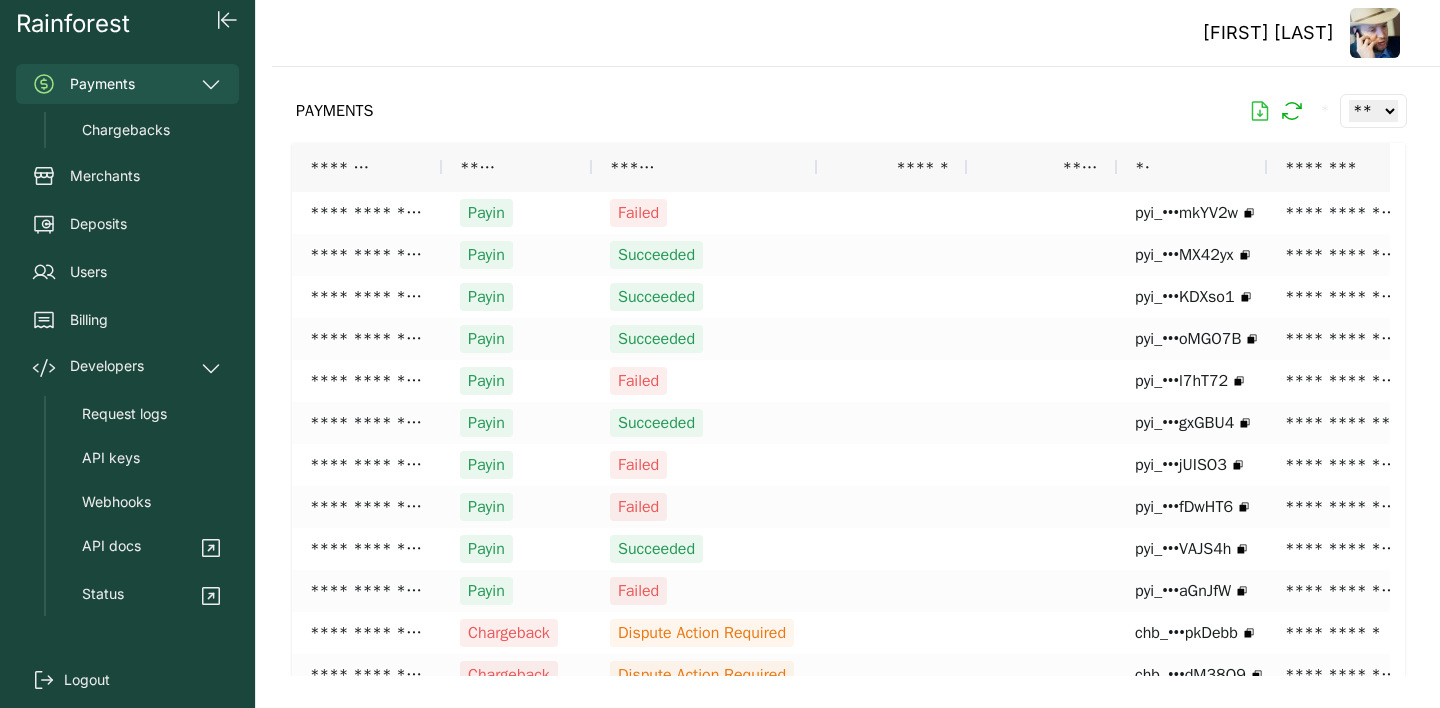 click 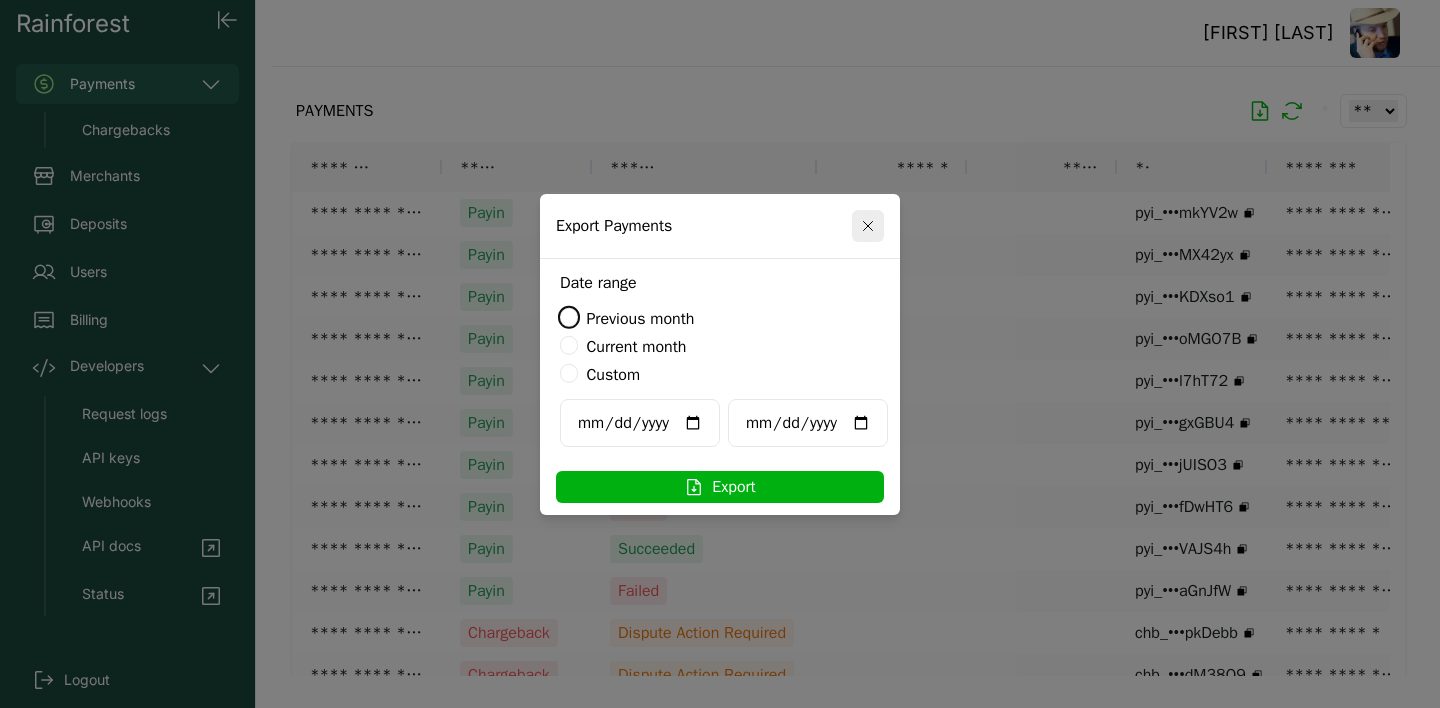 click on "**********" at bounding box center [640, 423] 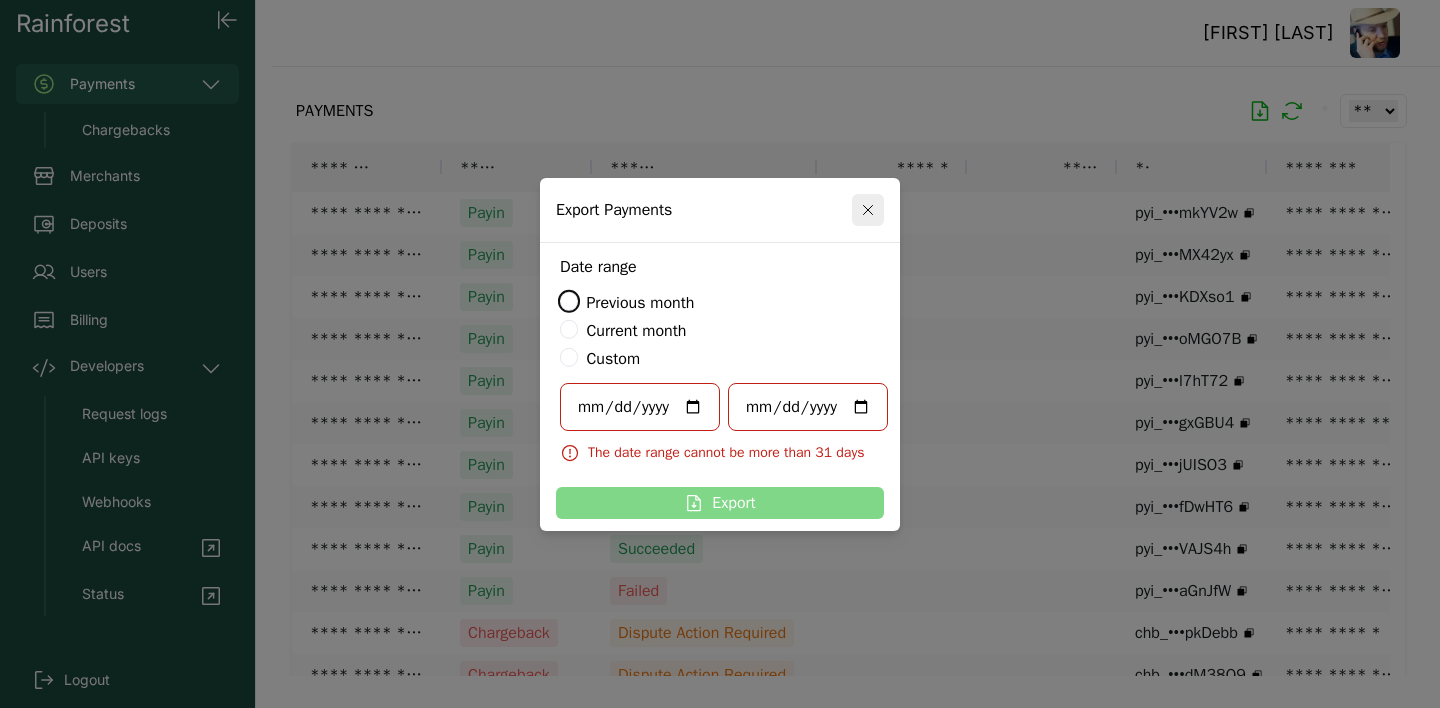 click on "**********" at bounding box center [808, 407] 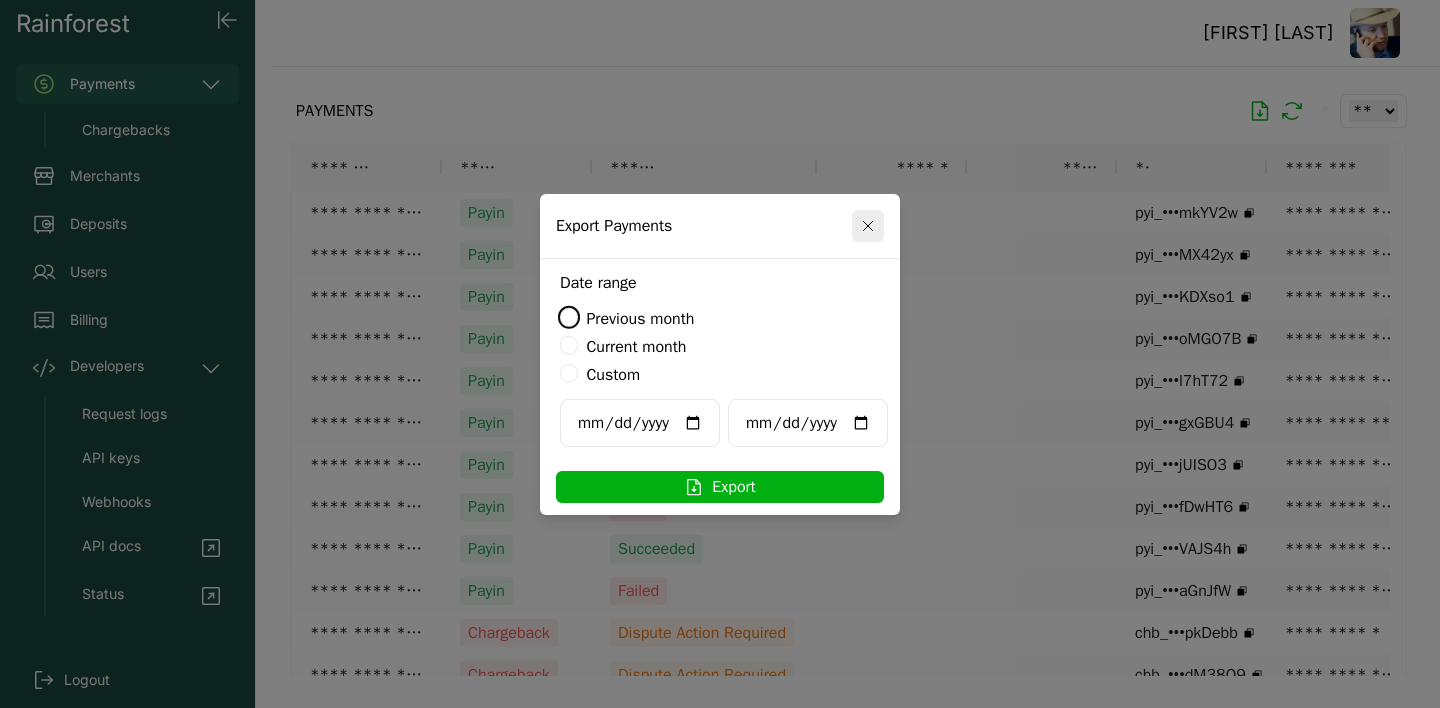 type on "**********" 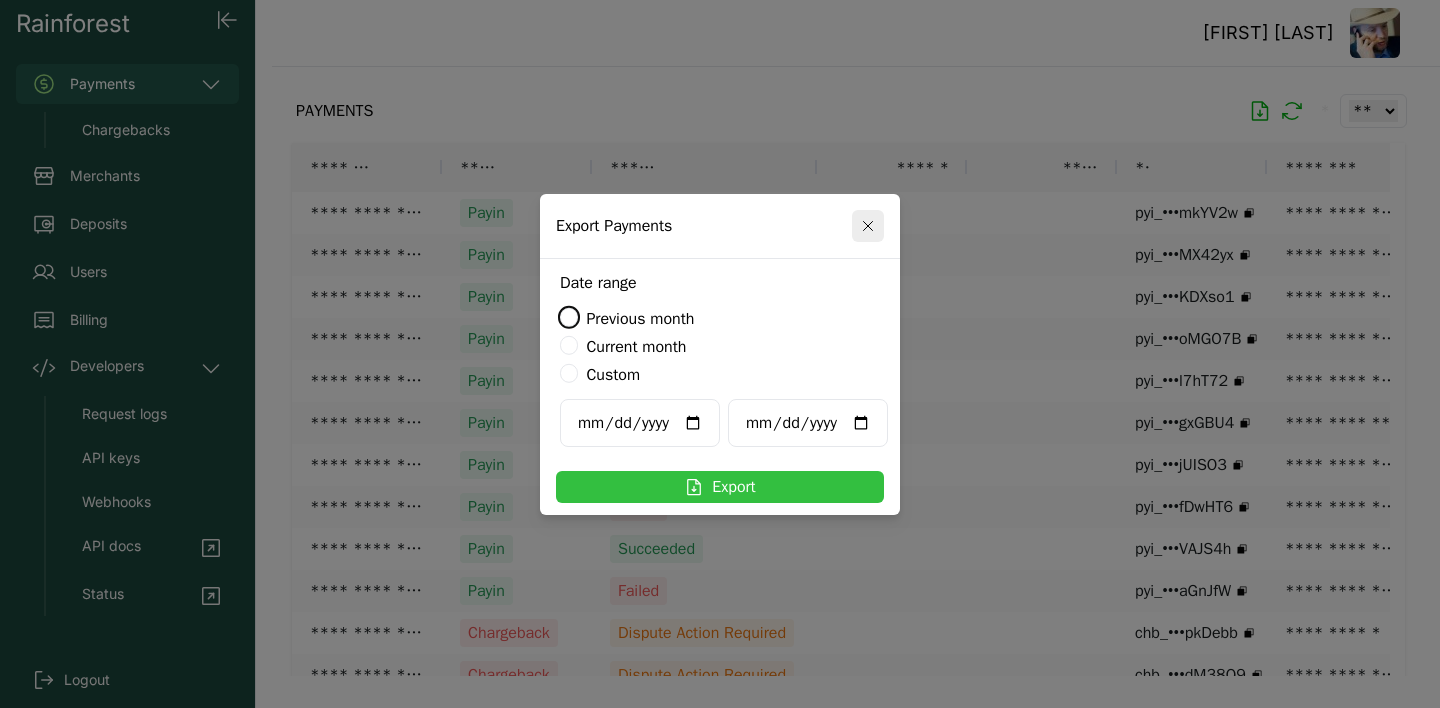 click on "Export" at bounding box center [720, 487] 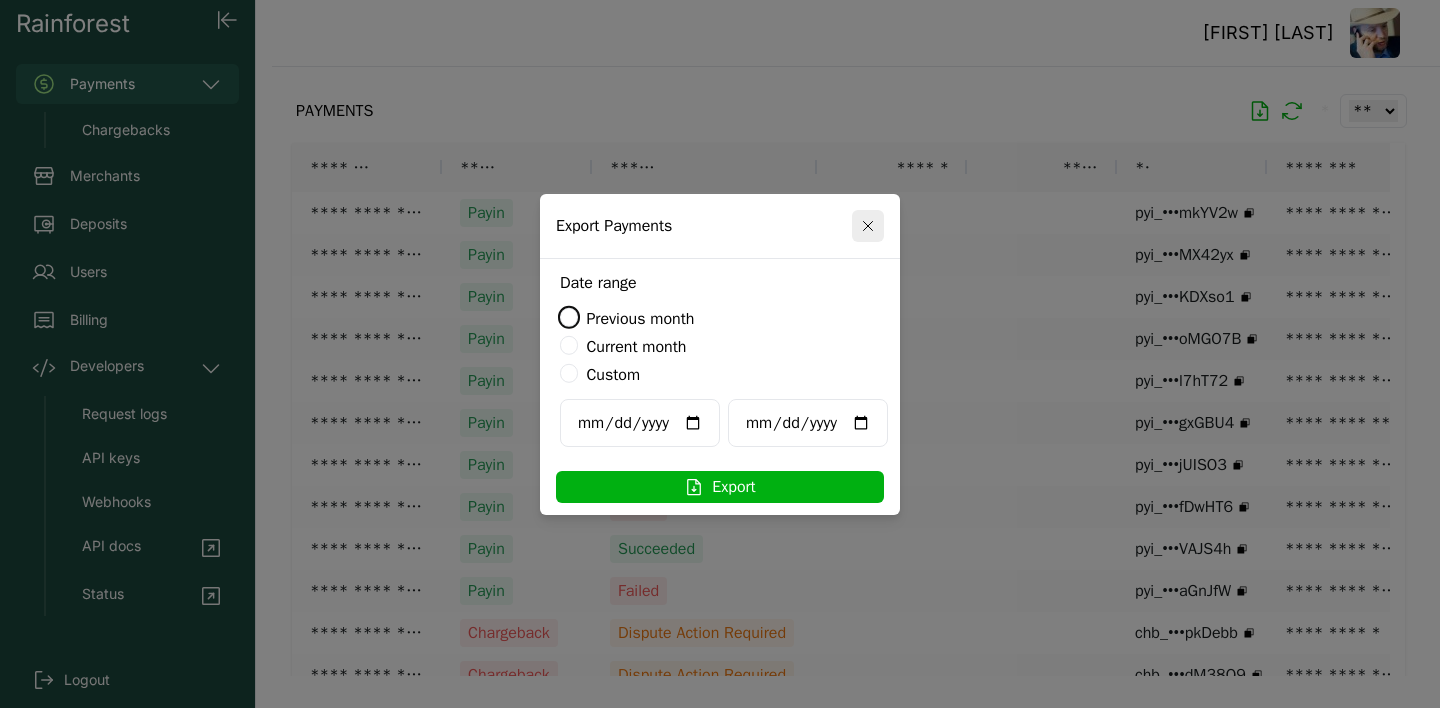 click on "Previous month" at bounding box center [640, 319] 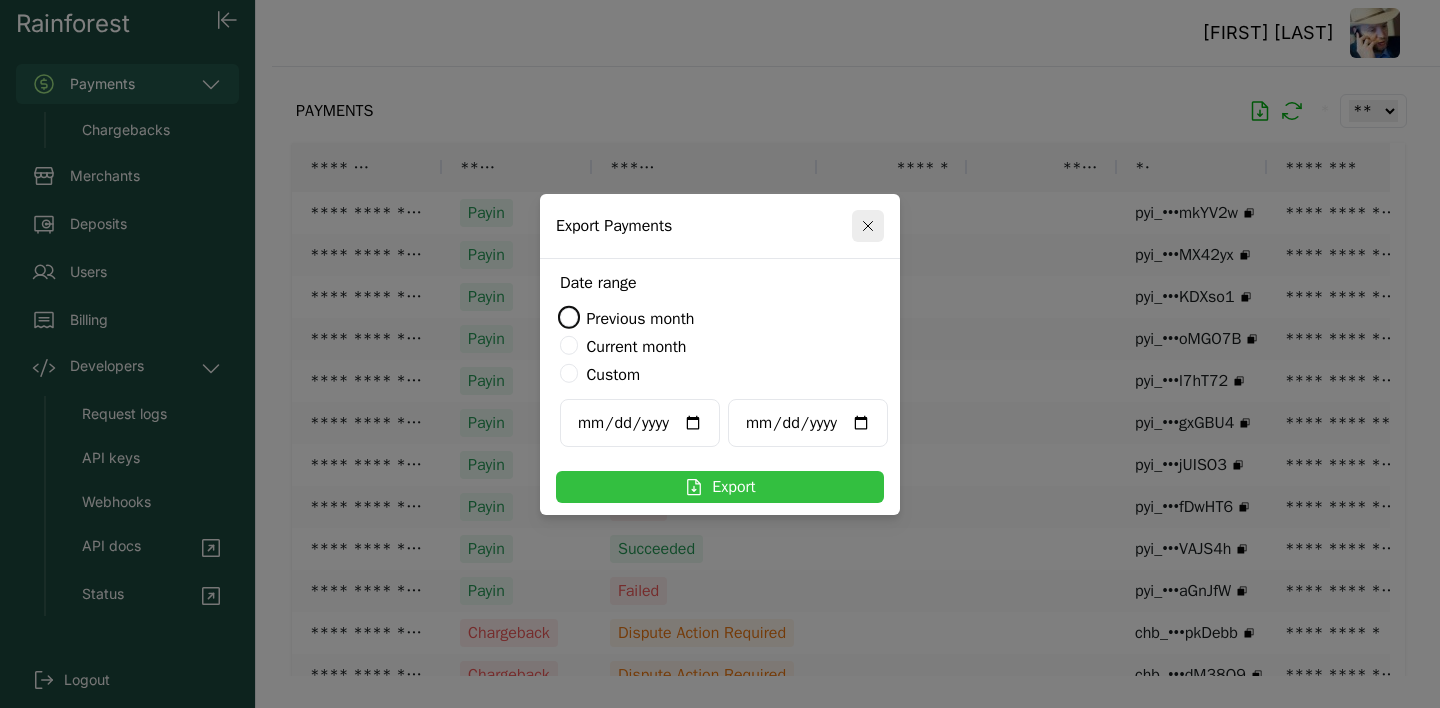 click on "Export" at bounding box center (720, 487) 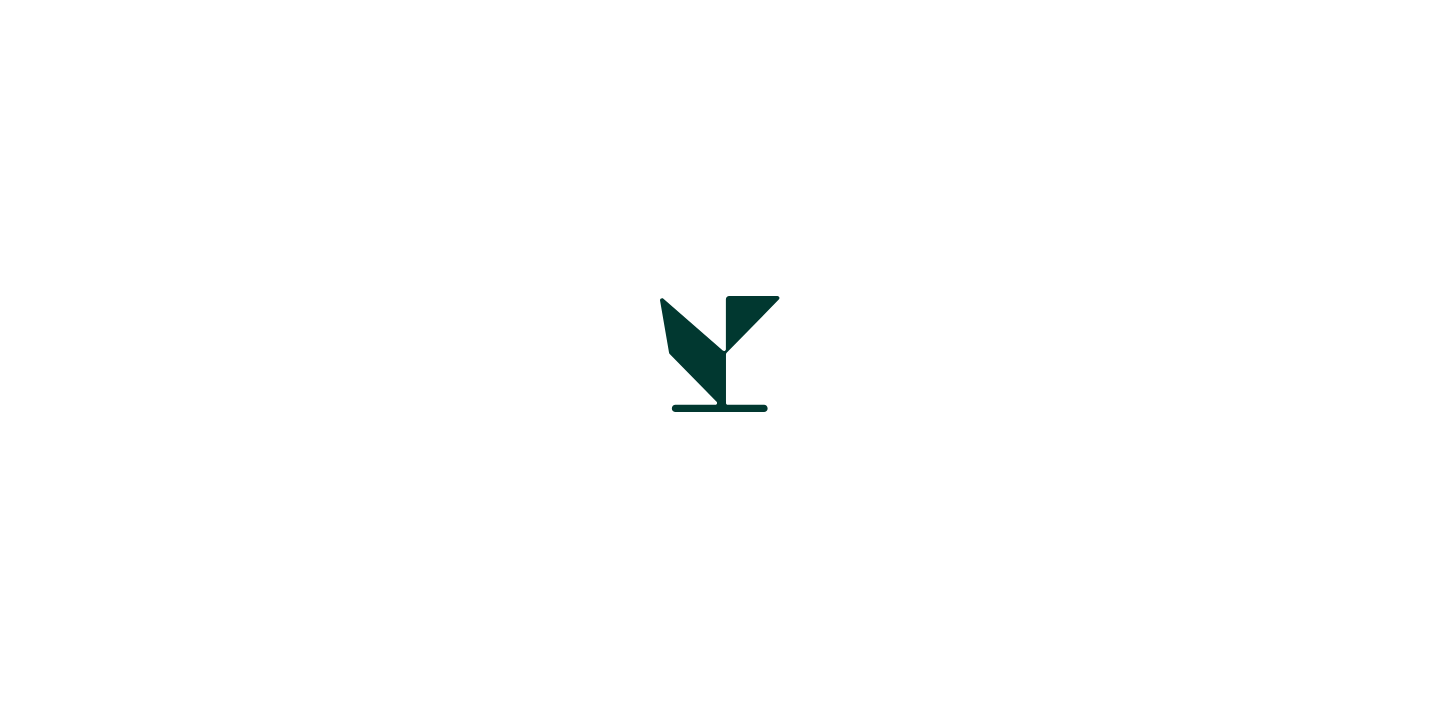 scroll, scrollTop: 0, scrollLeft: 0, axis: both 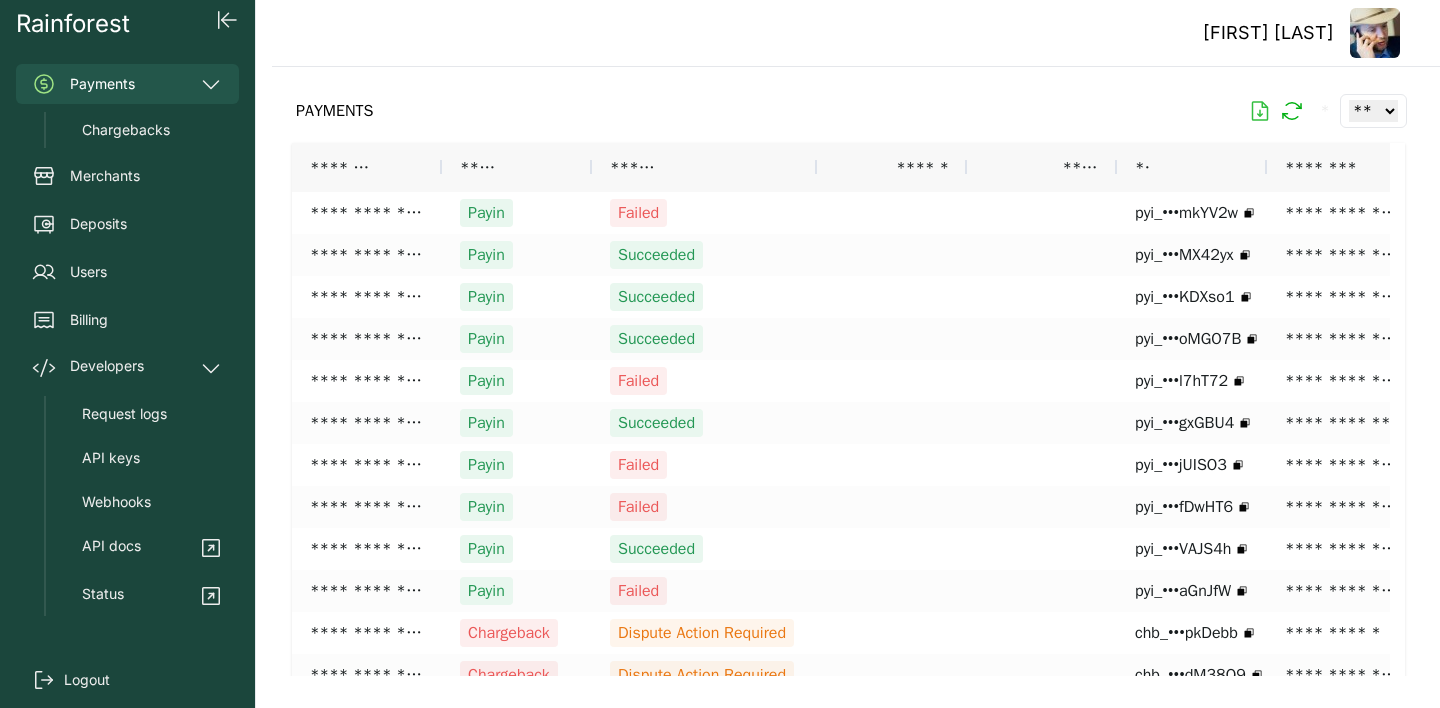 click 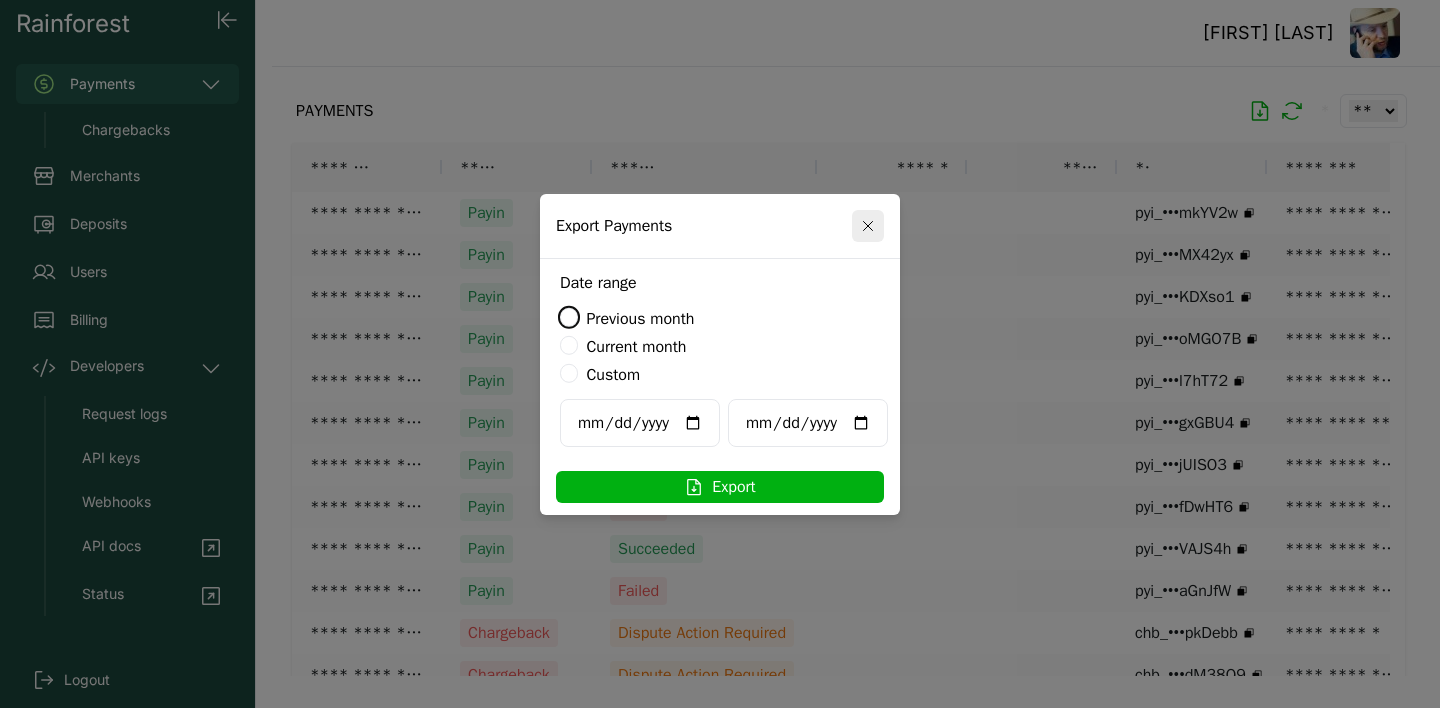 click on "**********" at bounding box center [640, 423] 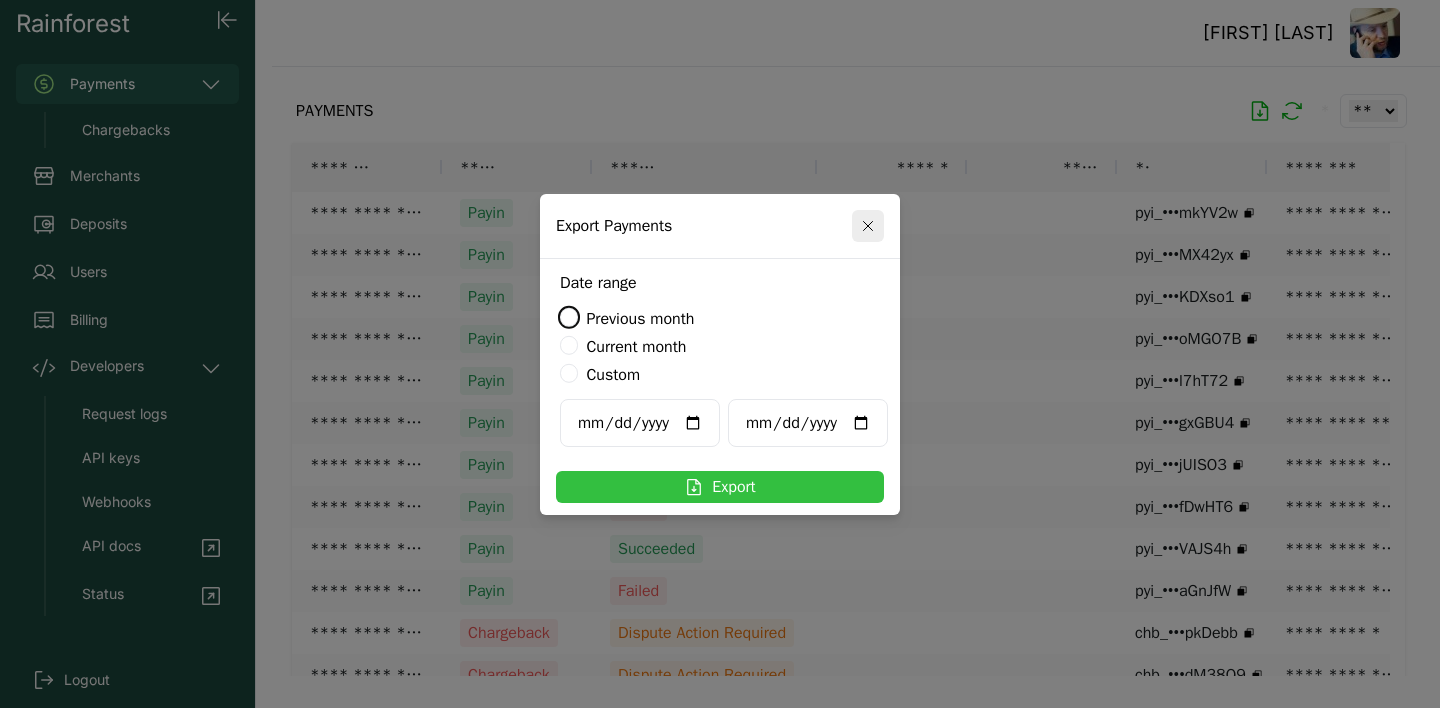 click on "Export" at bounding box center (720, 487) 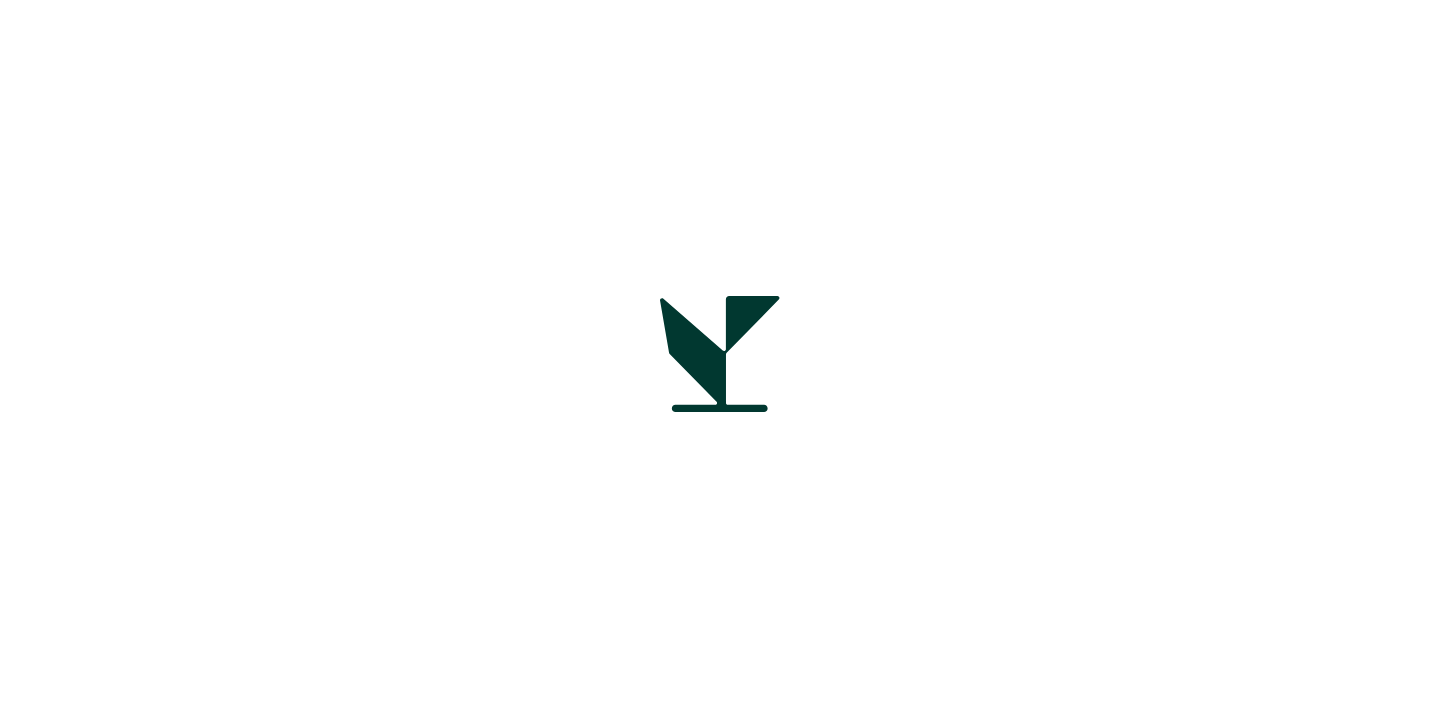 scroll, scrollTop: 0, scrollLeft: 0, axis: both 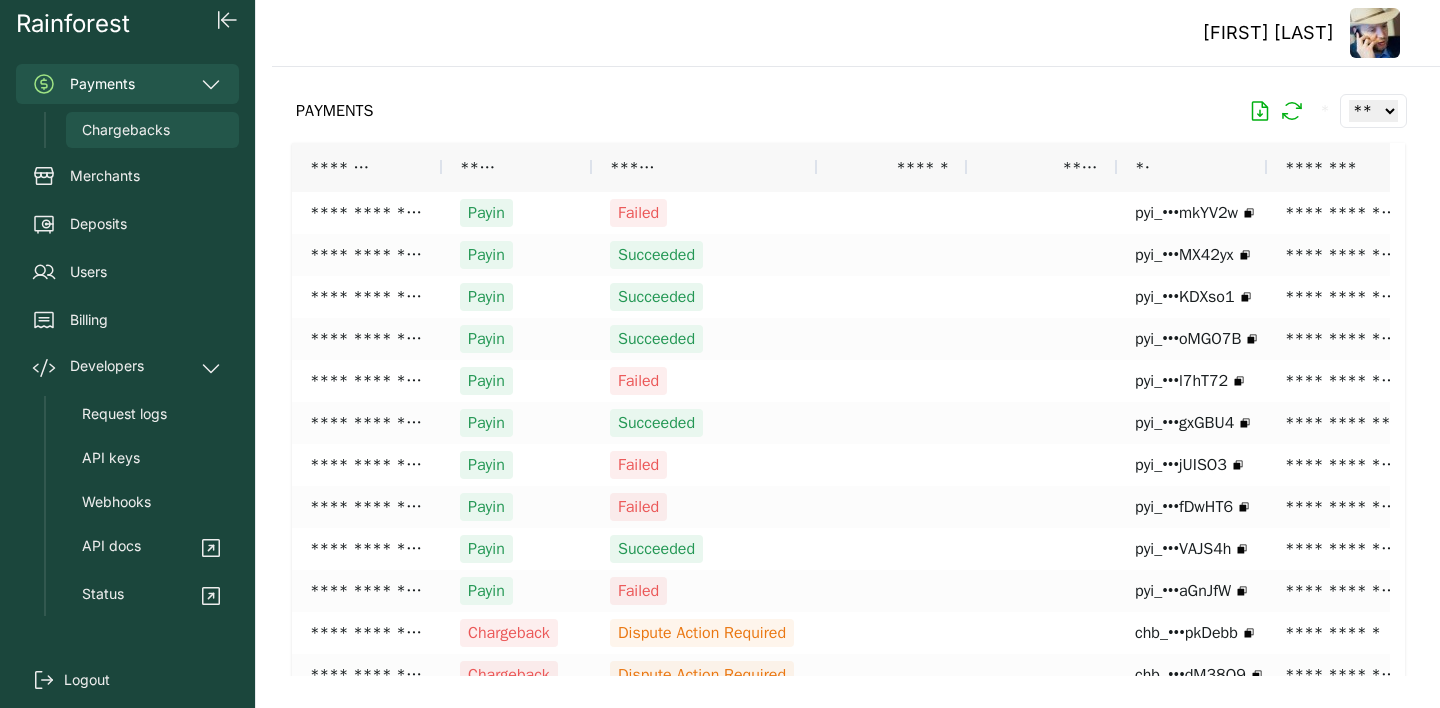 click on "Chargebacks" at bounding box center [126, 130] 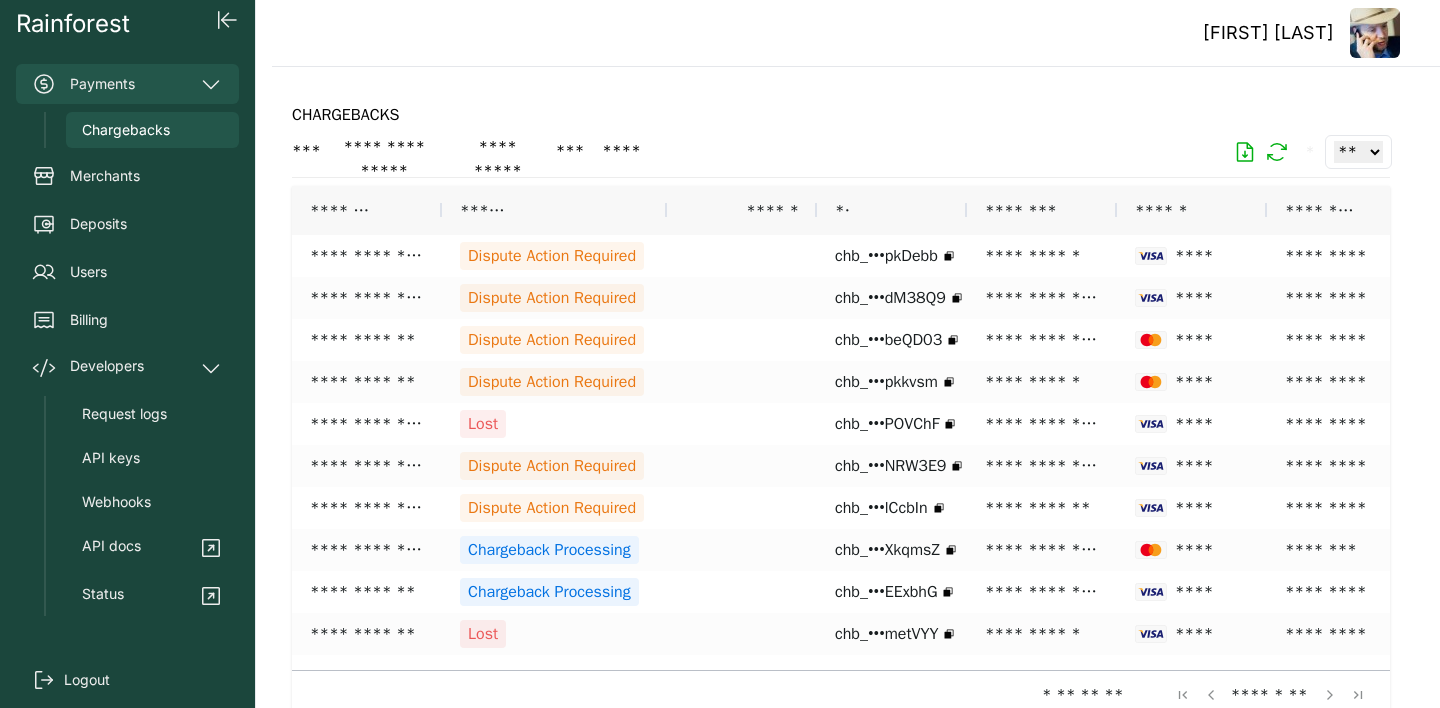 click on "Payments" at bounding box center [127, 84] 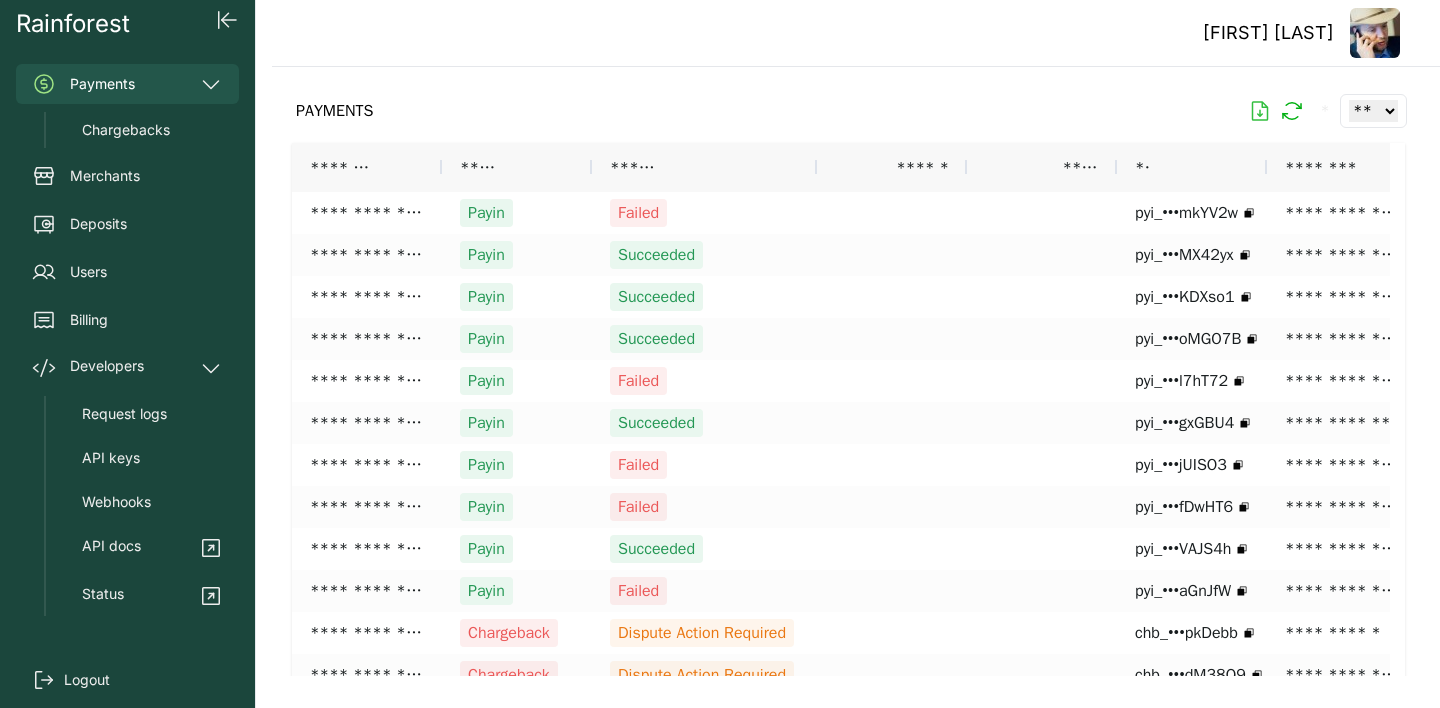 click 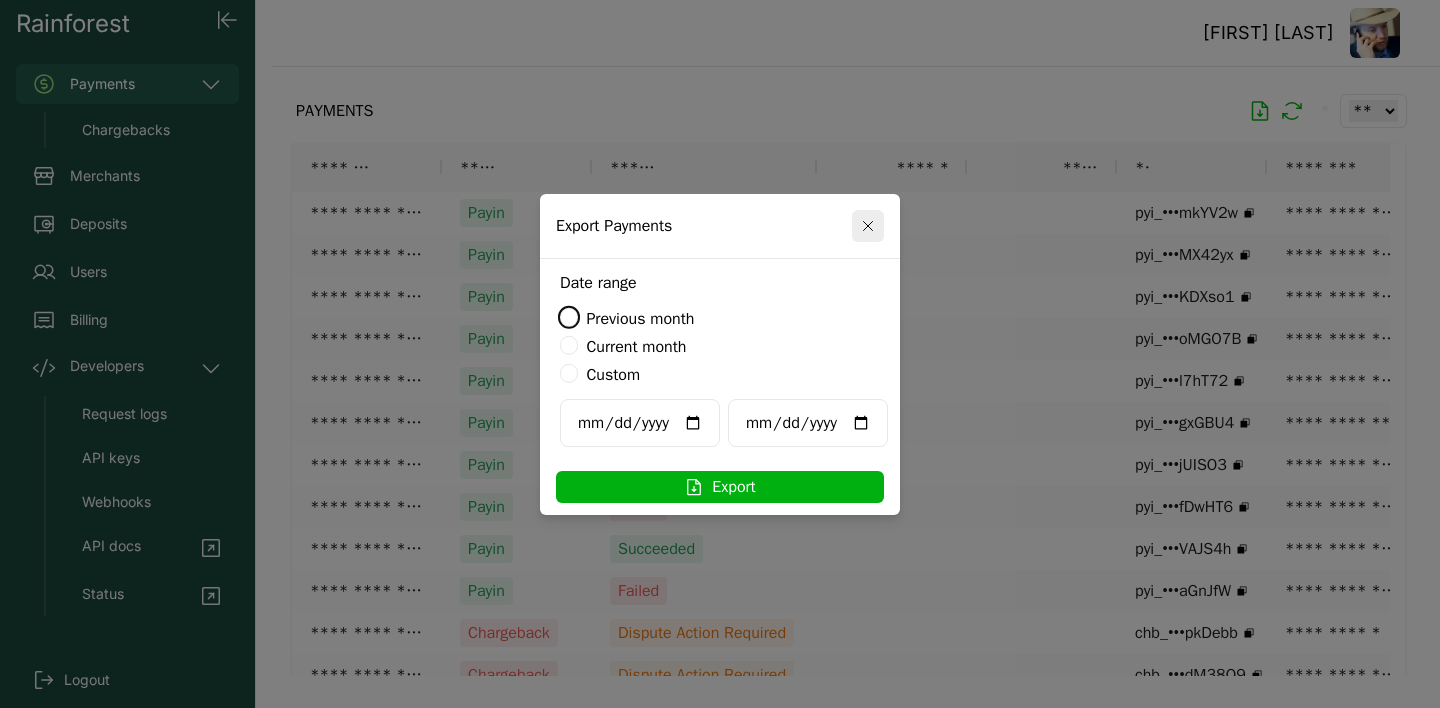 click on "**********" at bounding box center [640, 423] 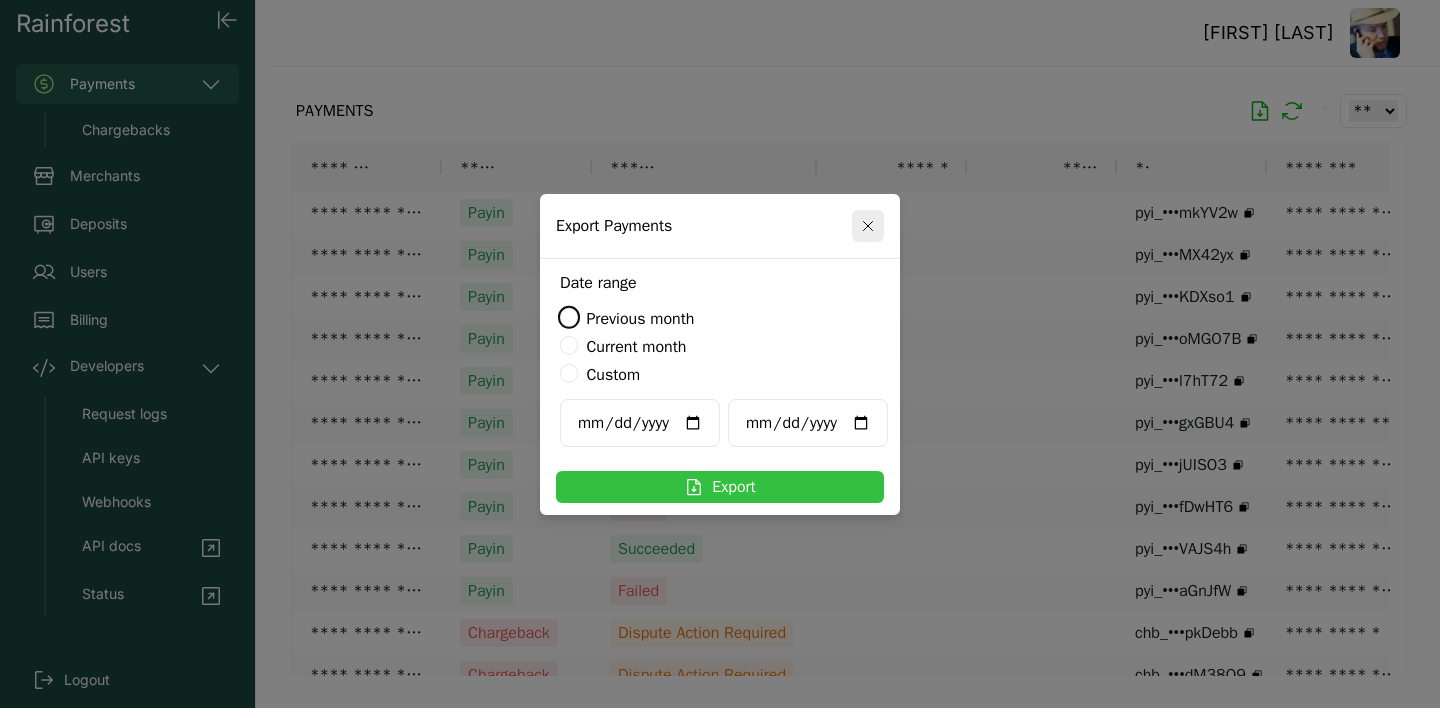 click on "Export" at bounding box center (720, 487) 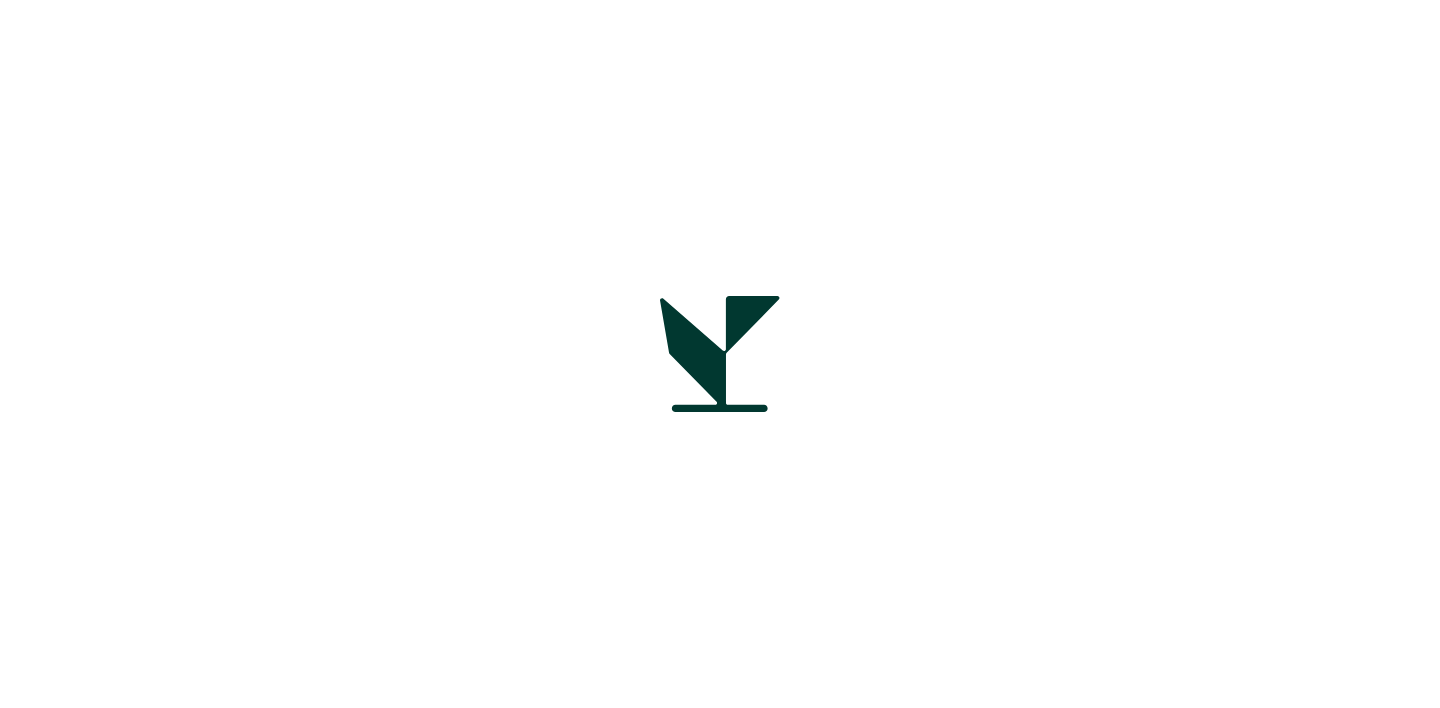 scroll, scrollTop: 0, scrollLeft: 0, axis: both 